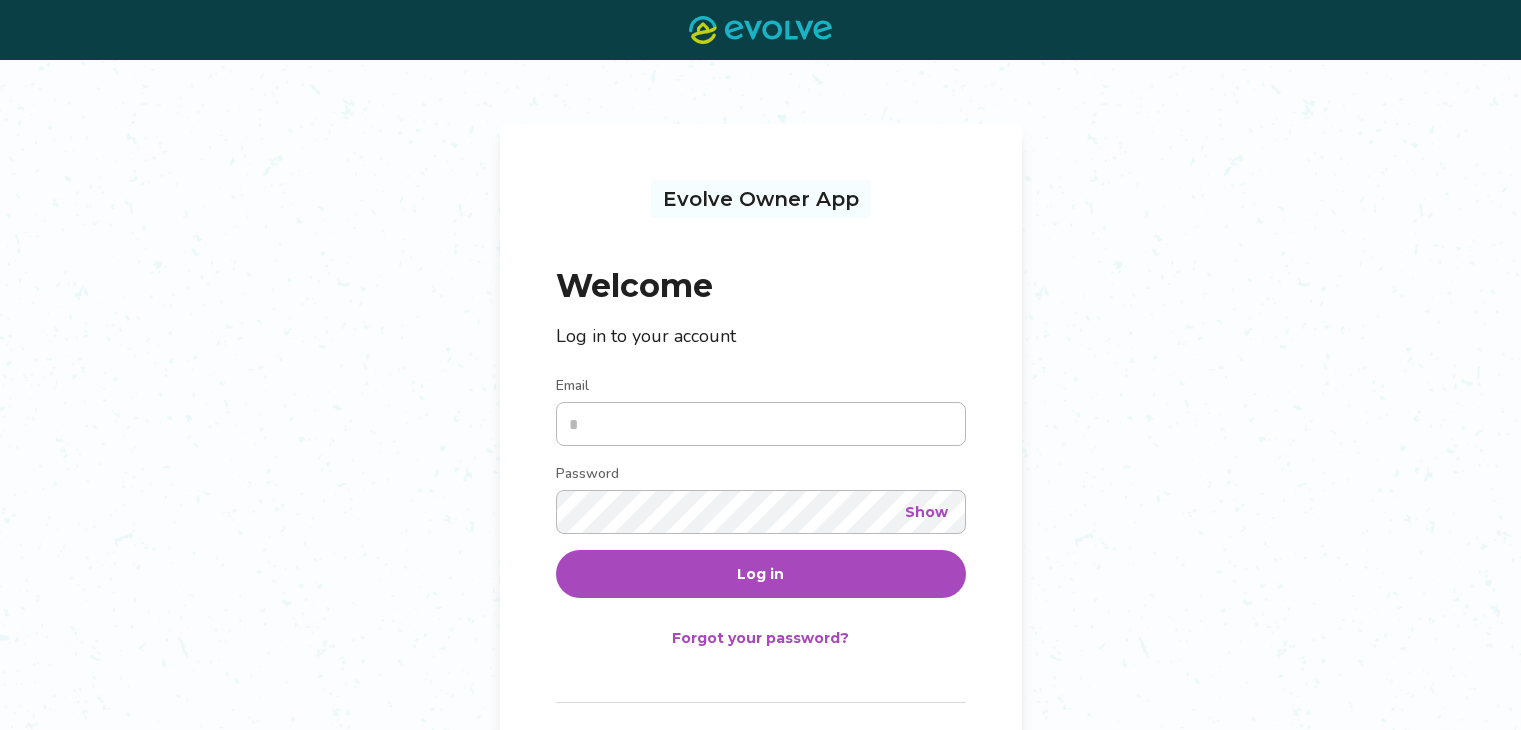 scroll, scrollTop: 0, scrollLeft: 0, axis: both 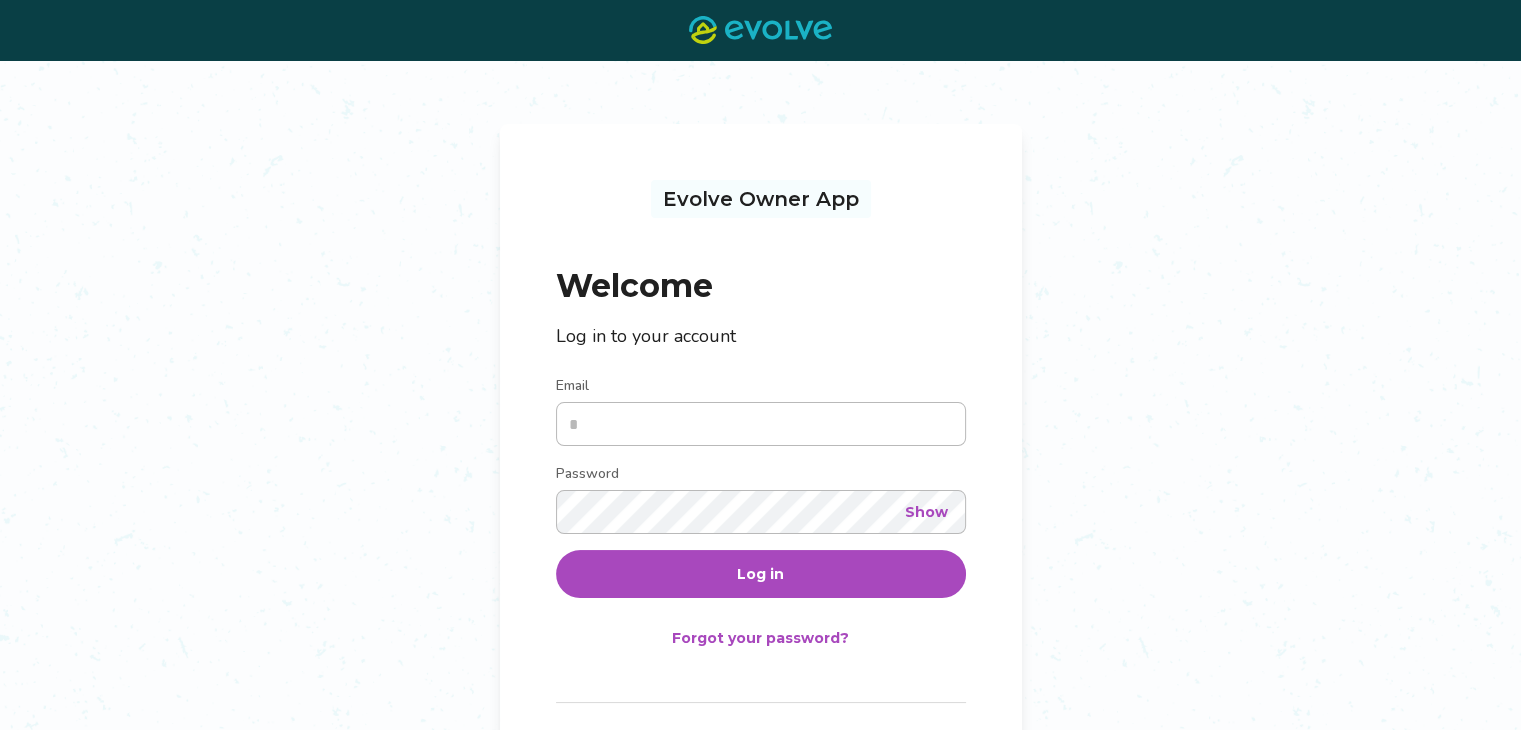 type on "**********" 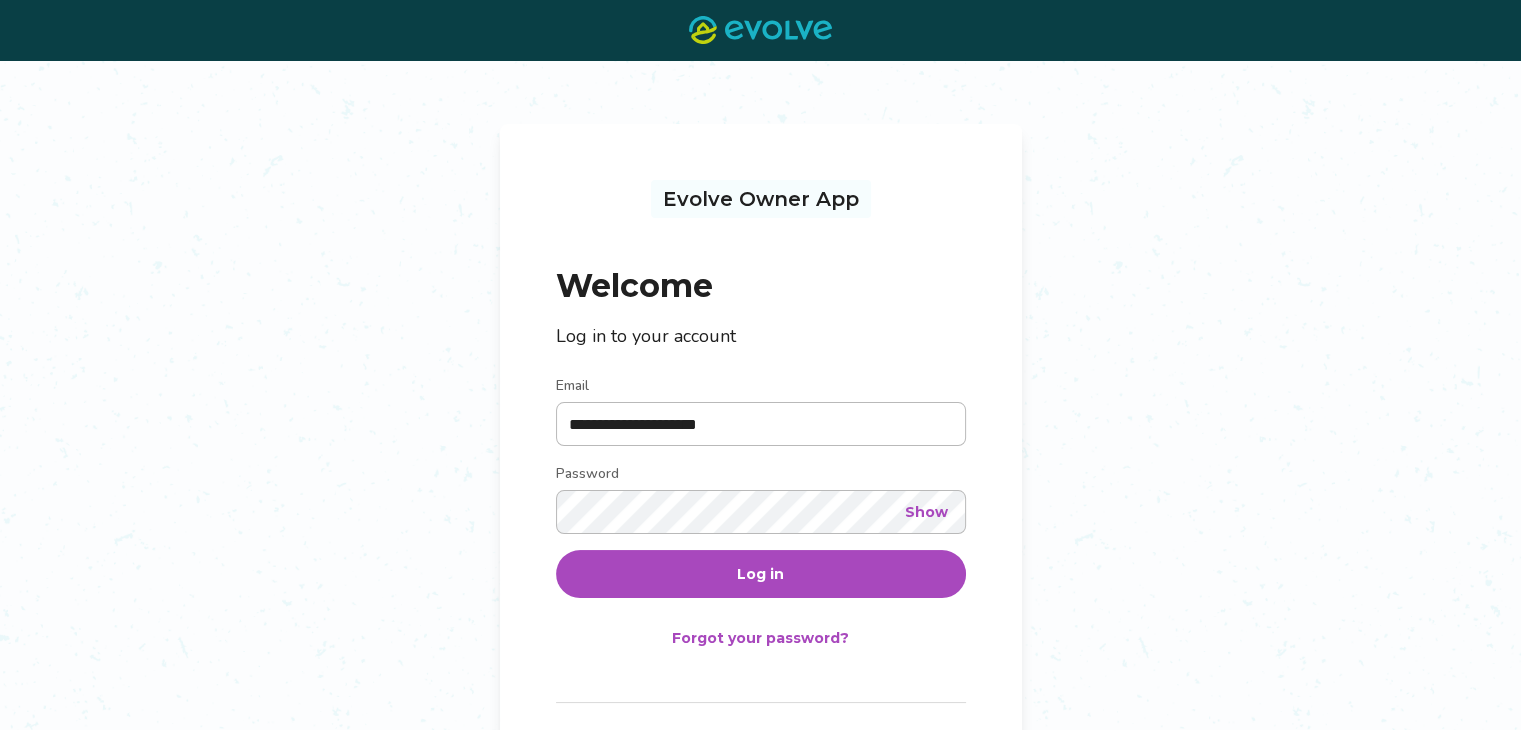 click on "Show" at bounding box center (926, 512) 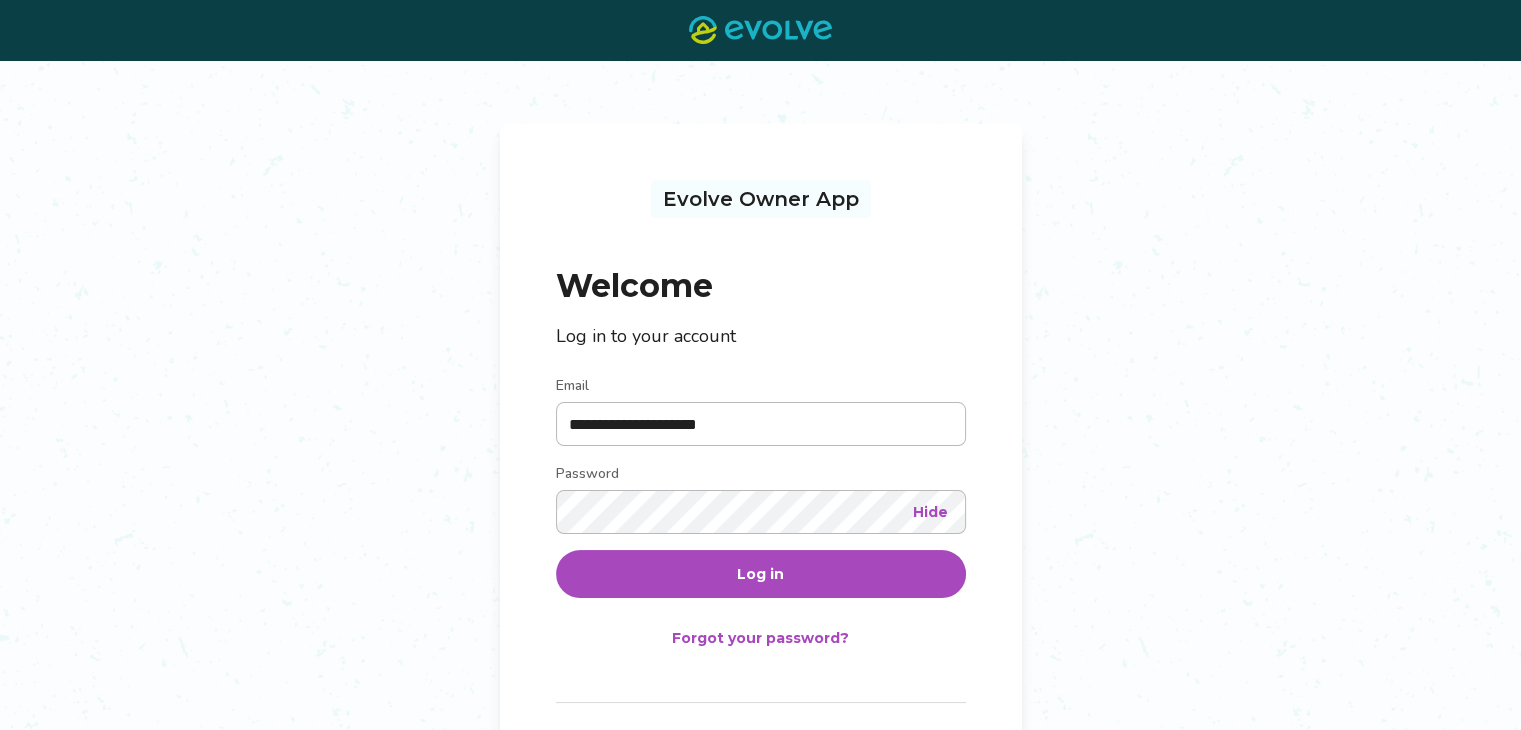 click on "Hide" at bounding box center (930, 512) 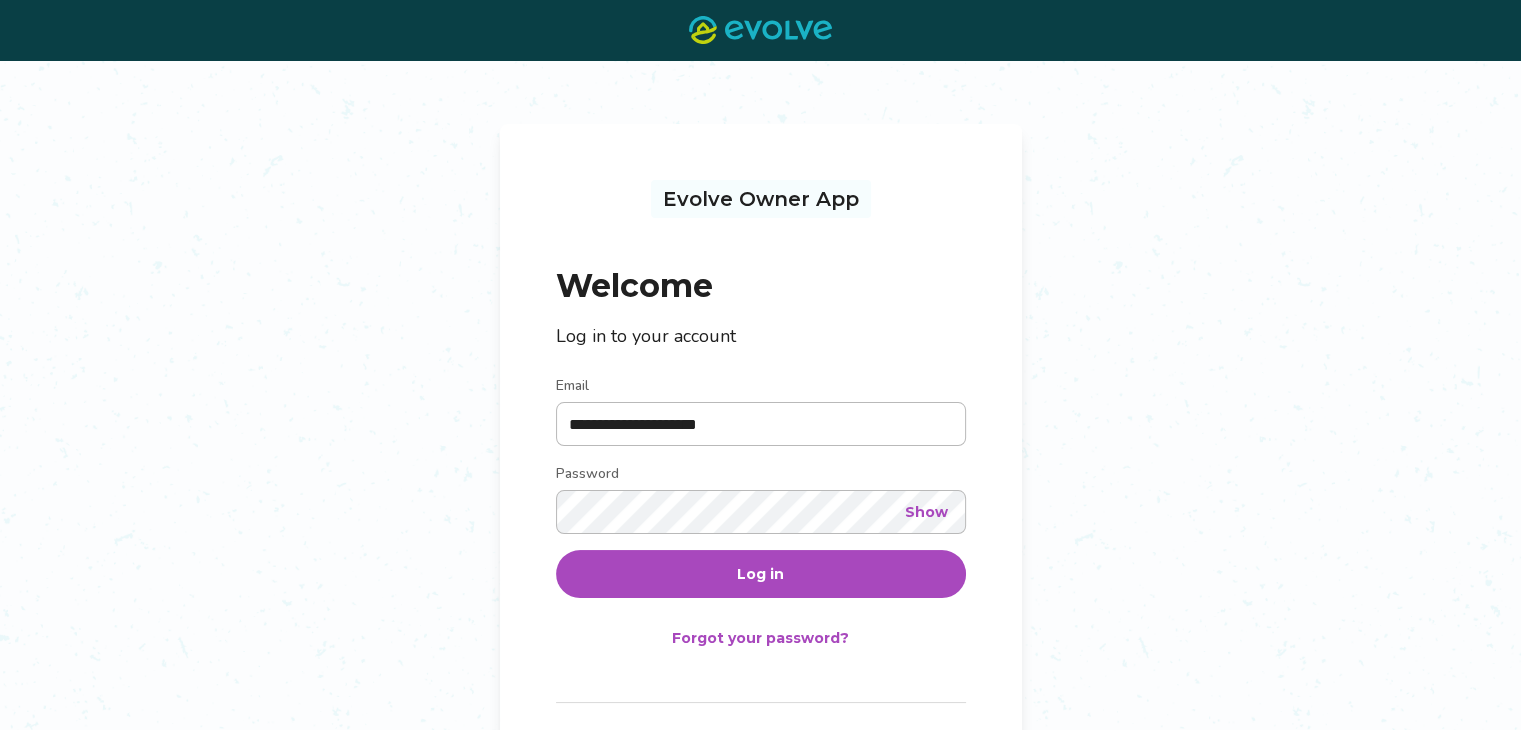 click on "Log in" at bounding box center (761, 574) 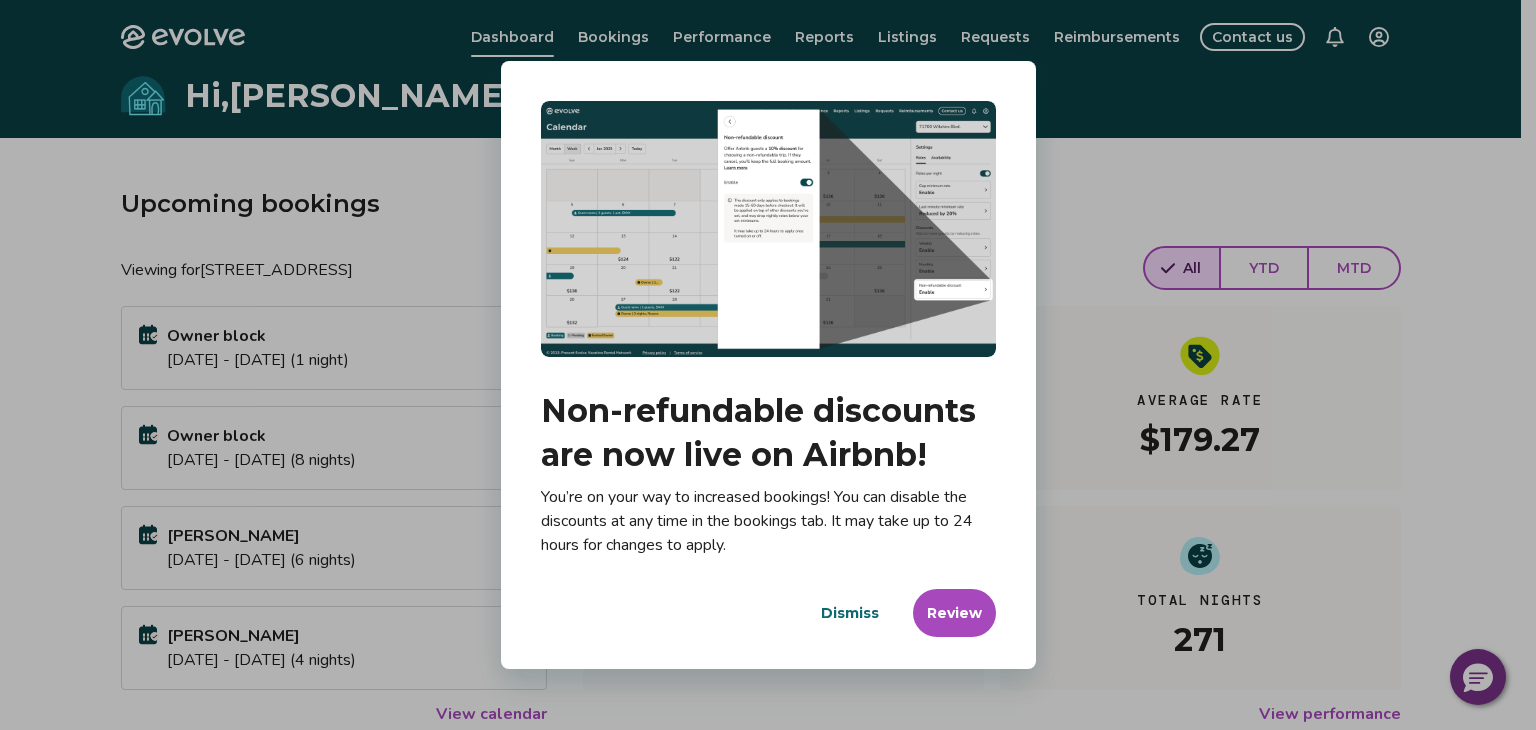 click on "Dialog Non-refundable discounts are now live on Airbnb! You’re on your way to increased bookings! You can disable the discounts at any time in the bookings tab. It may take up to 24 hours for changes to apply. Dismiss Review" at bounding box center (768, 365) 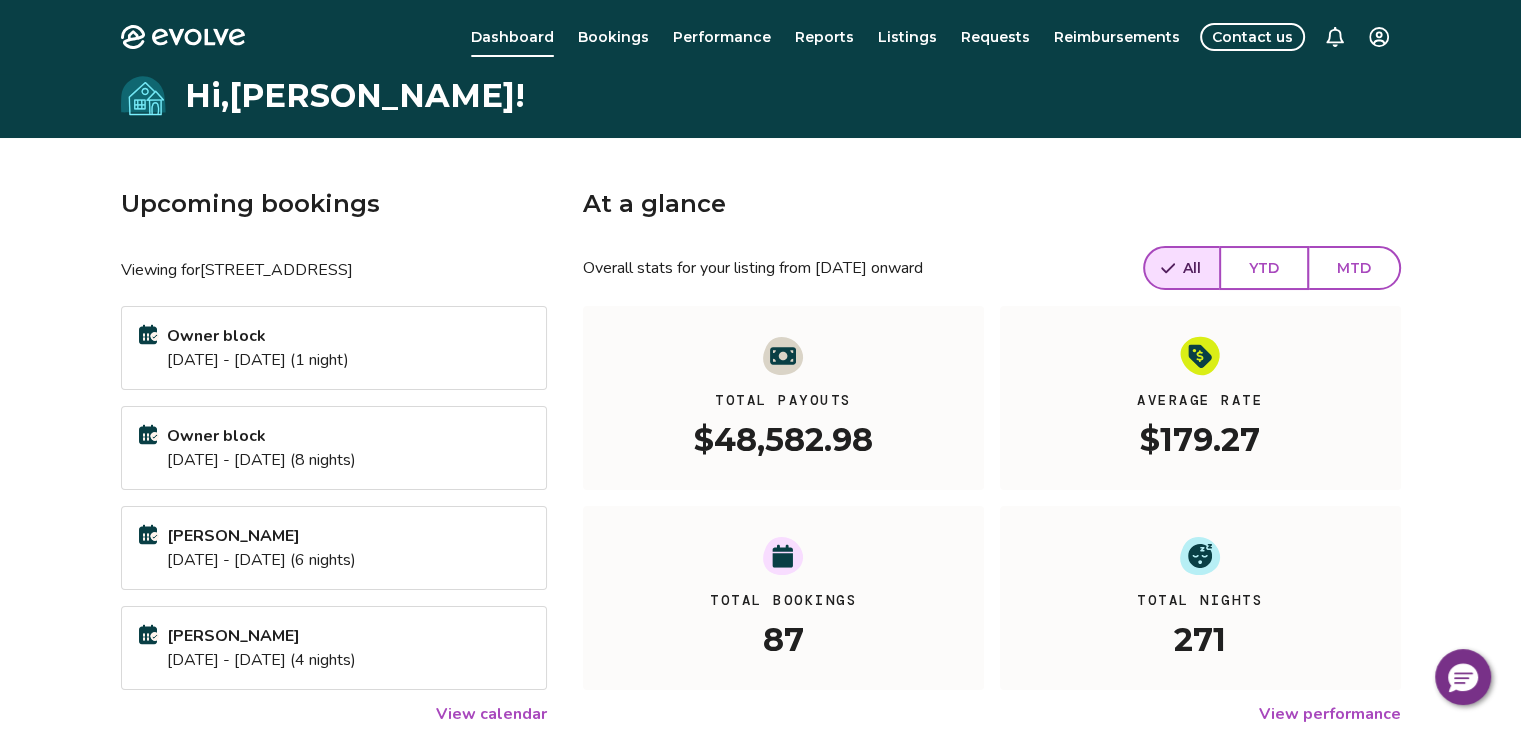 click on "YTD" at bounding box center (1264, 268) 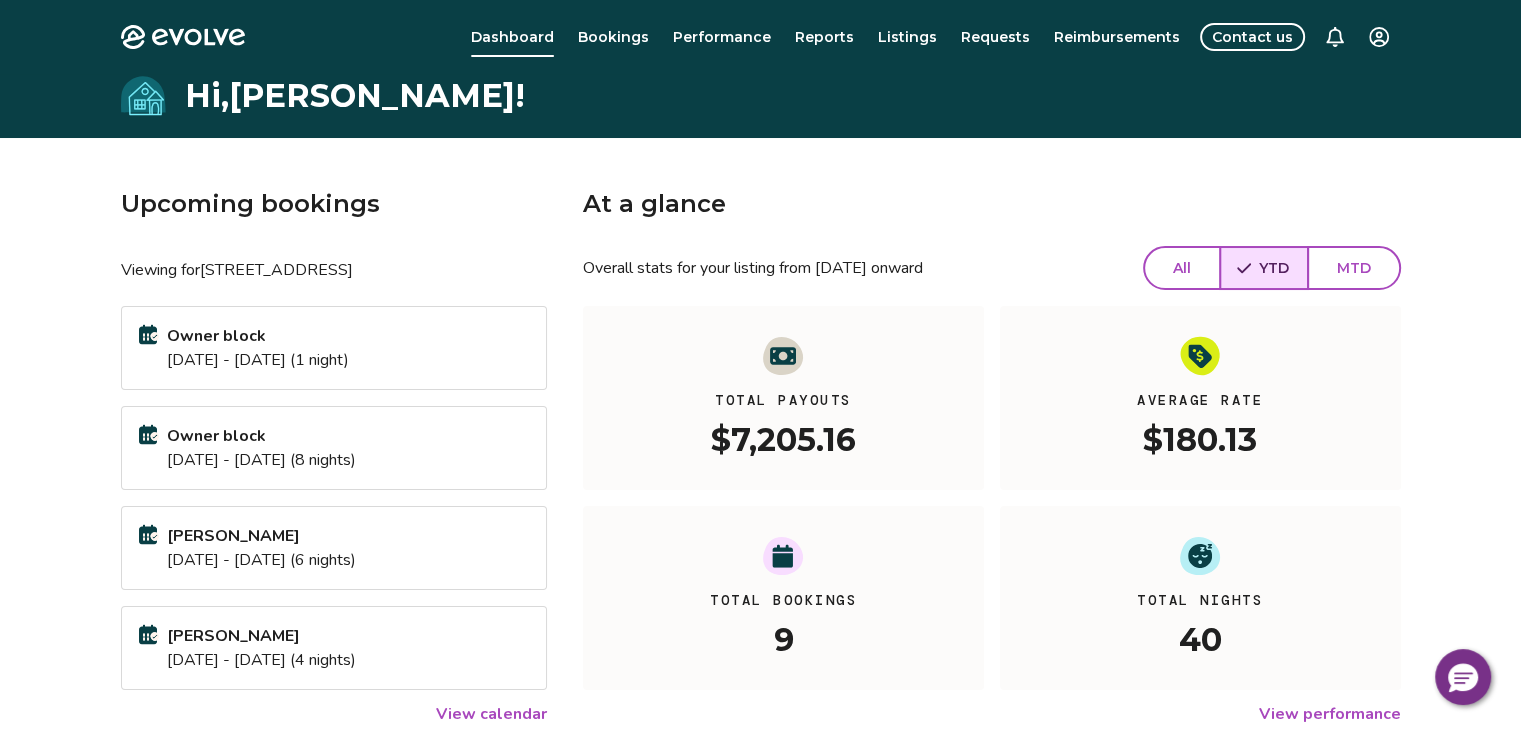 click on "All" at bounding box center (1182, 268) 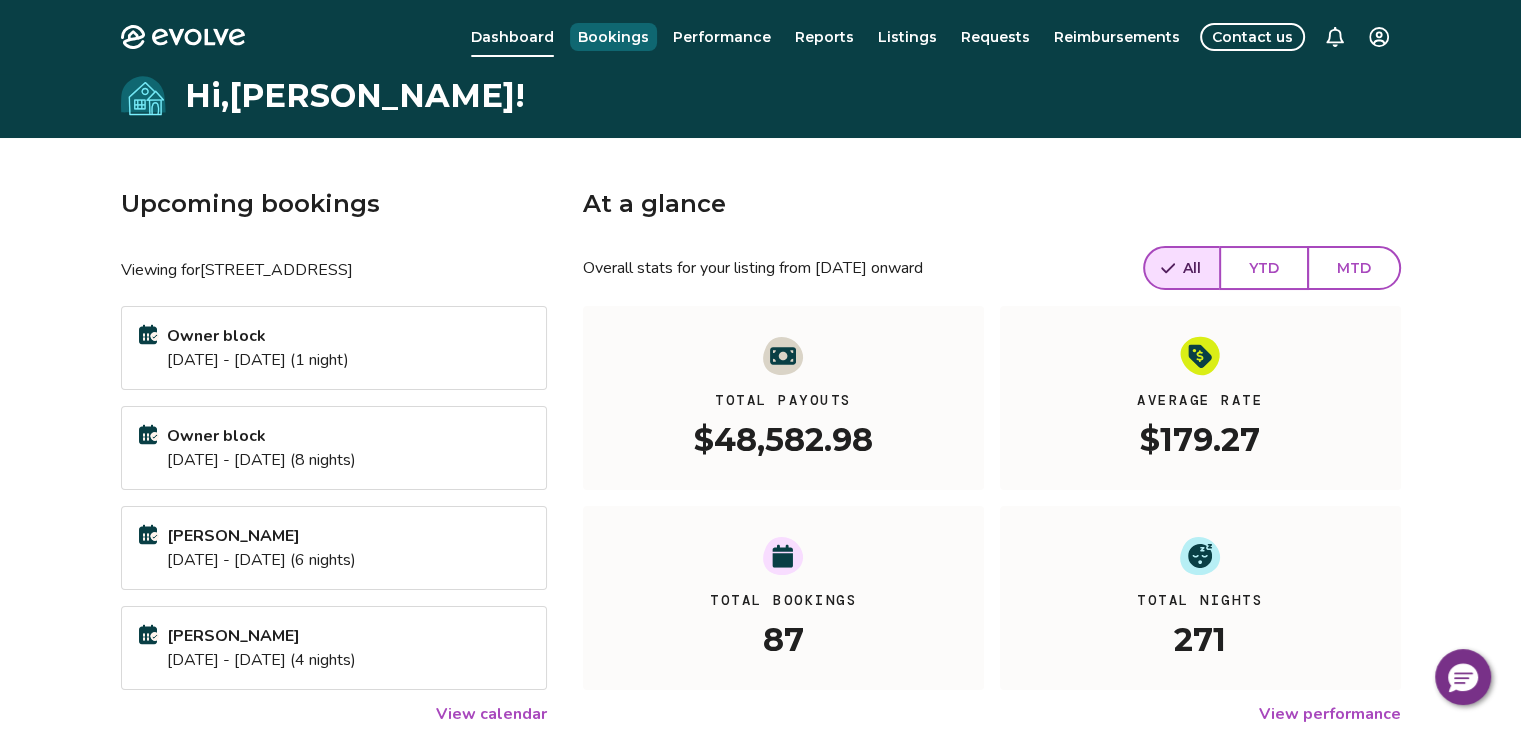 click on "Bookings" at bounding box center [613, 37] 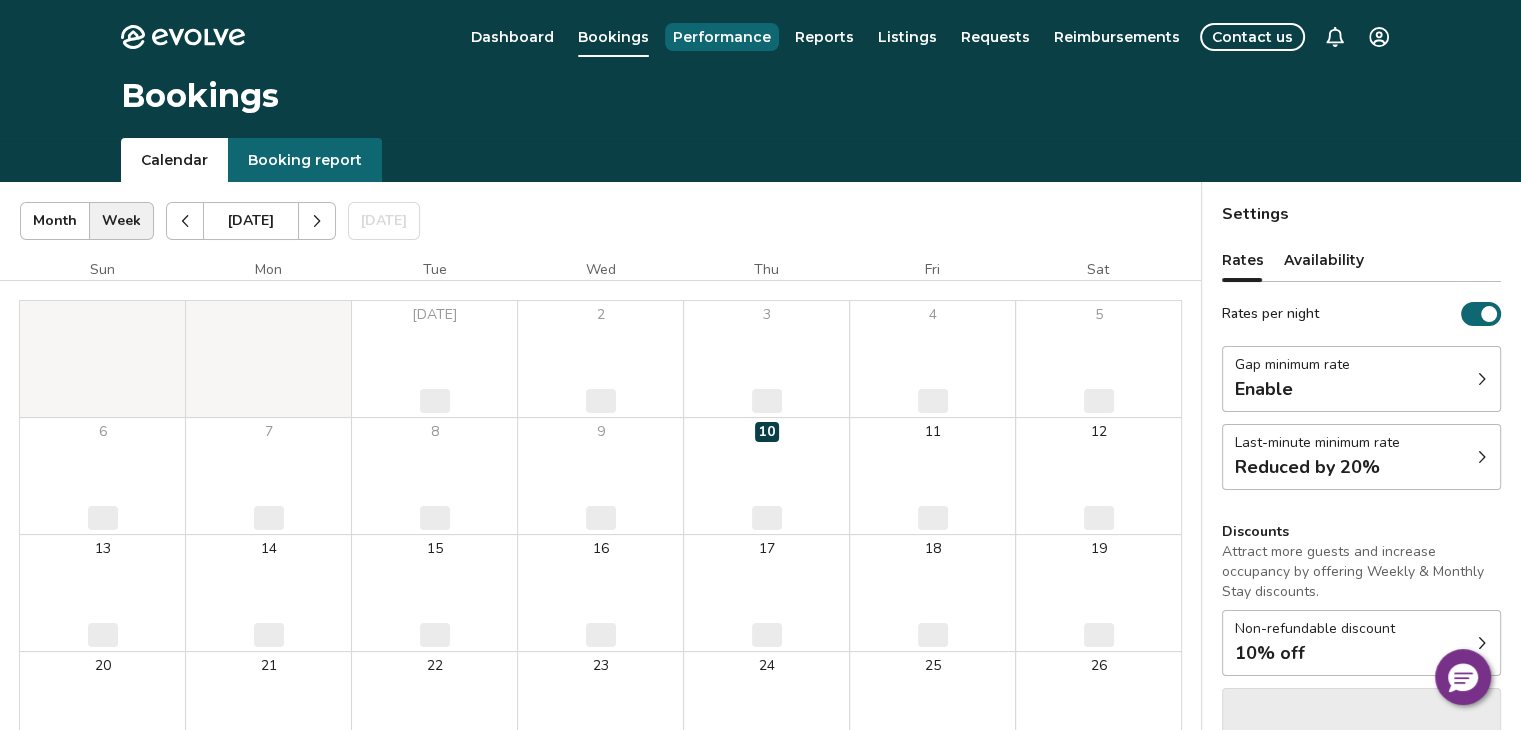 click on "Performance" at bounding box center [722, 37] 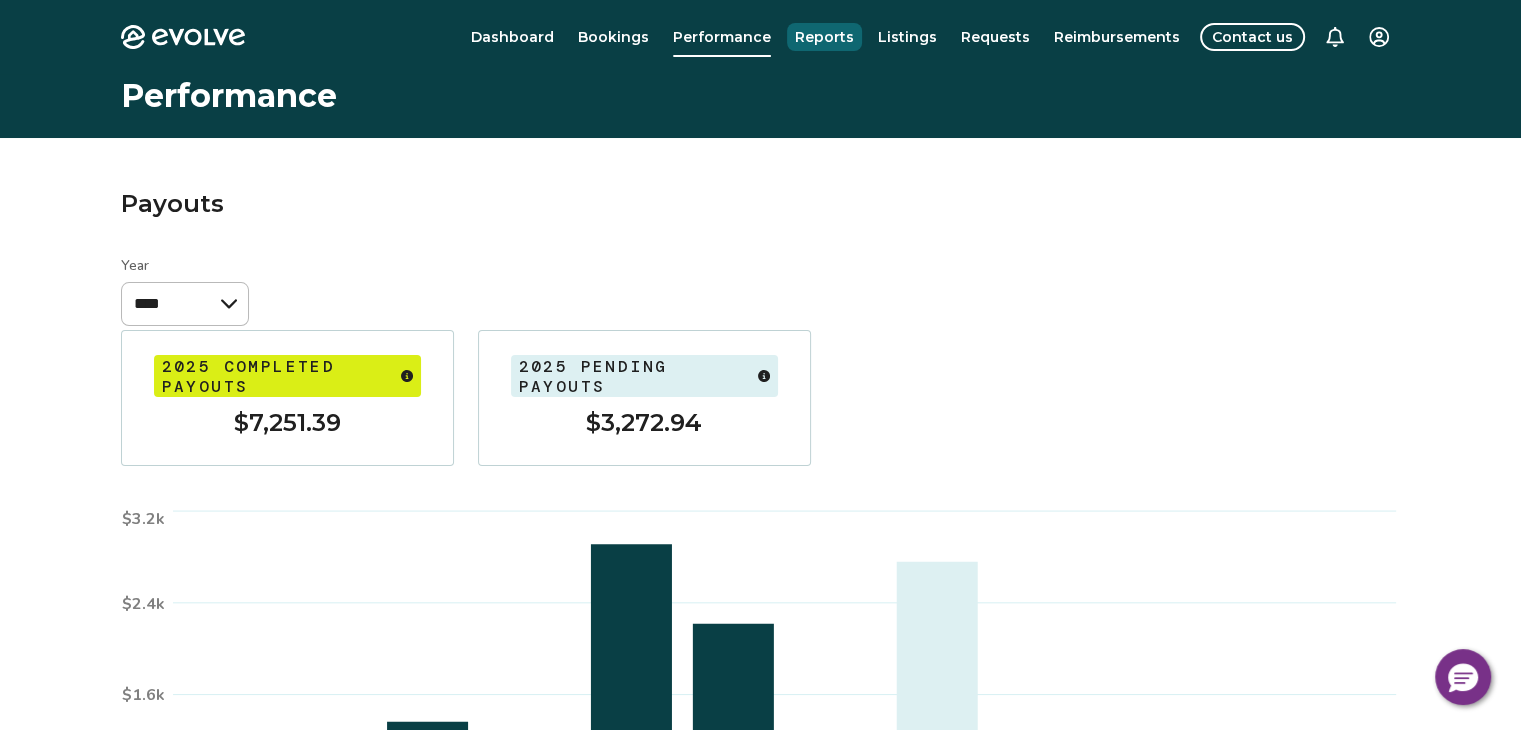 click on "Reports" at bounding box center (824, 37) 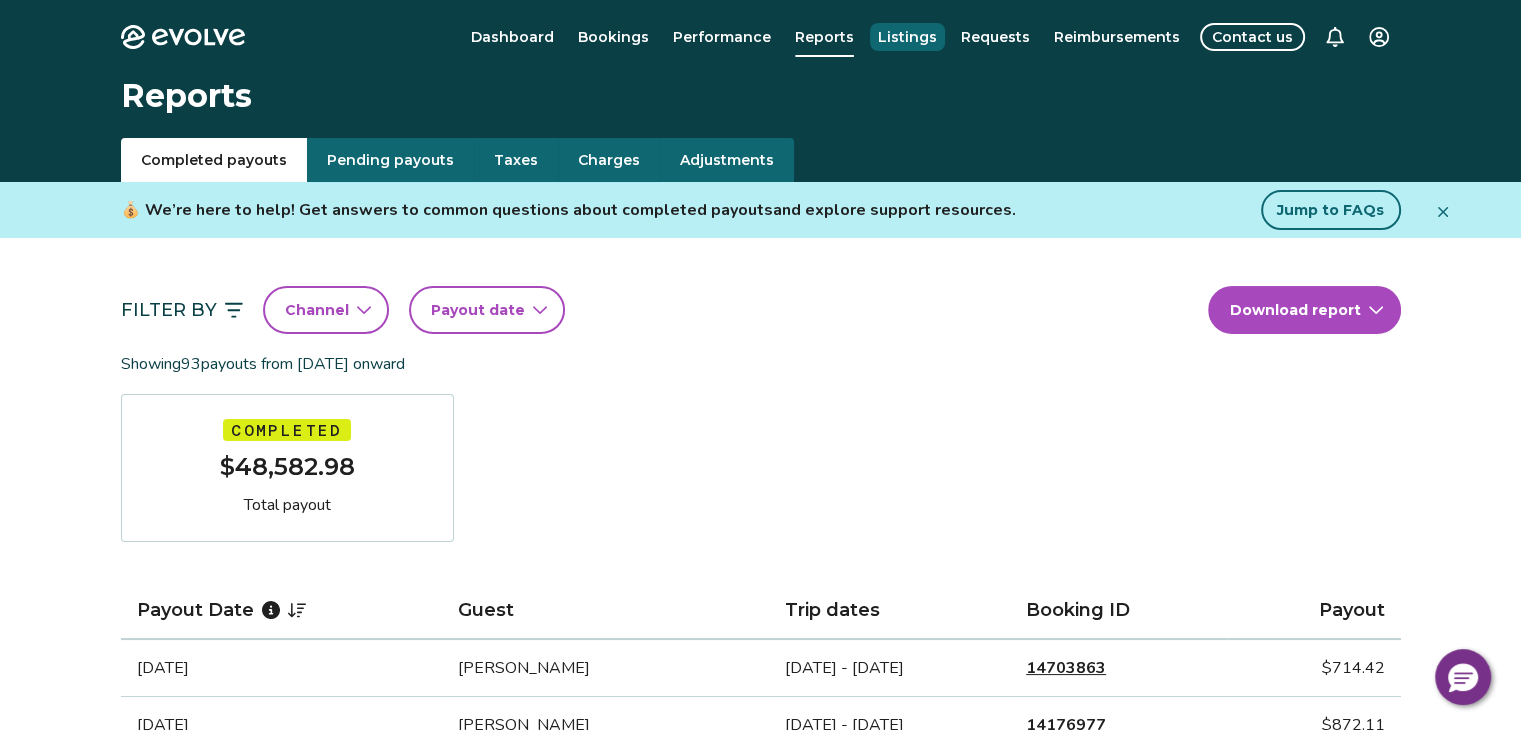 click on "Listings" at bounding box center [907, 37] 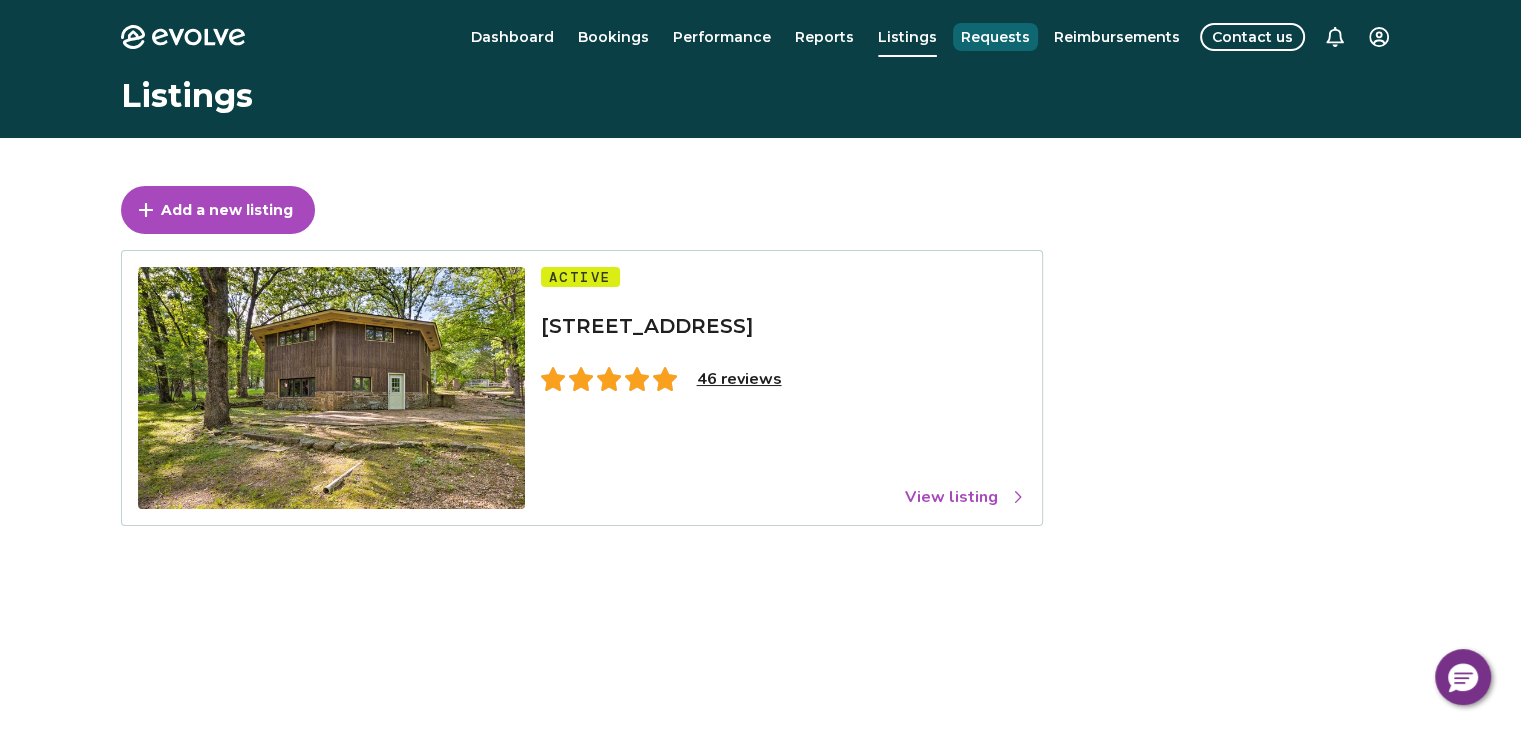 click on "Requests" at bounding box center [995, 37] 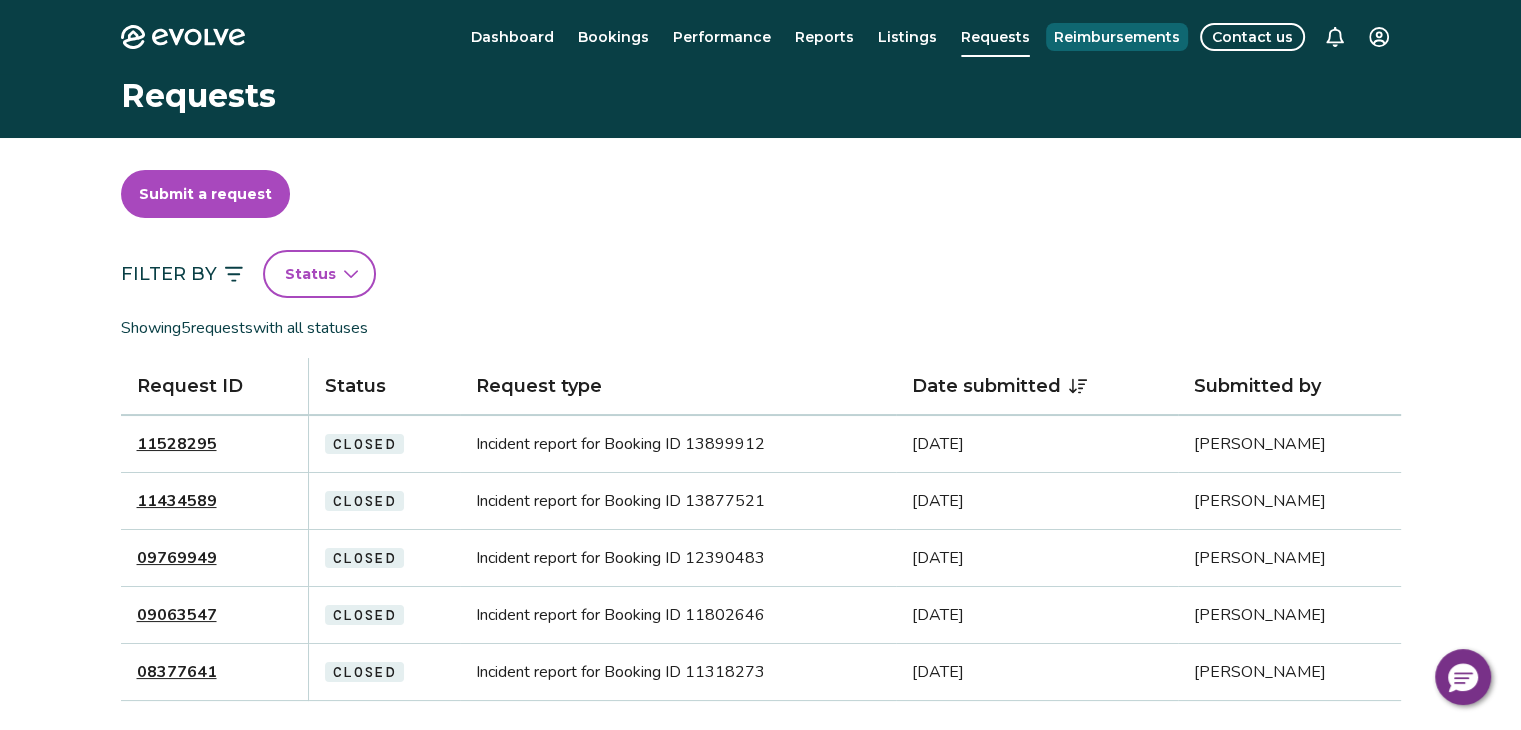 click on "Reimbursements" at bounding box center [1117, 37] 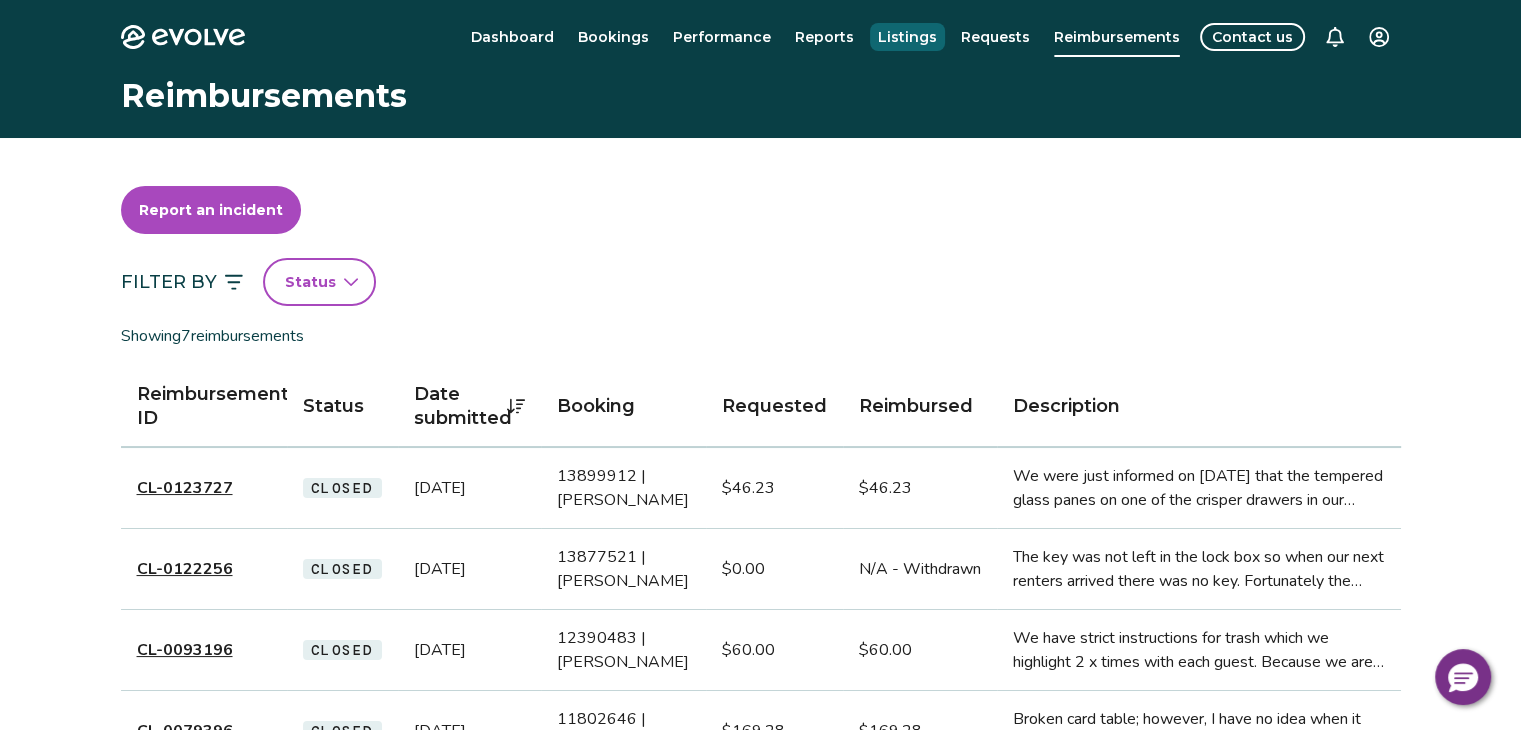 click on "Listings" at bounding box center (907, 37) 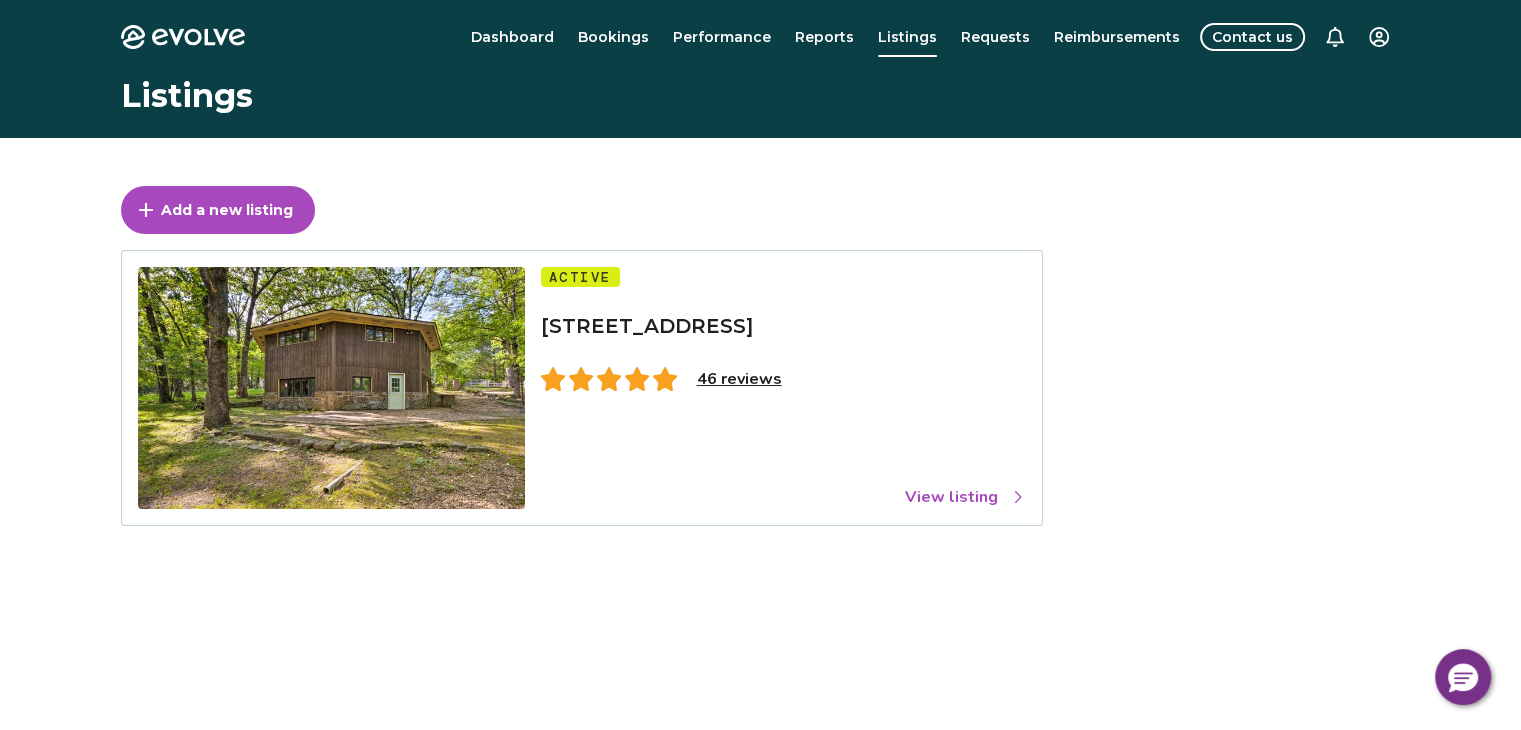 click on "View listing" at bounding box center [965, 497] 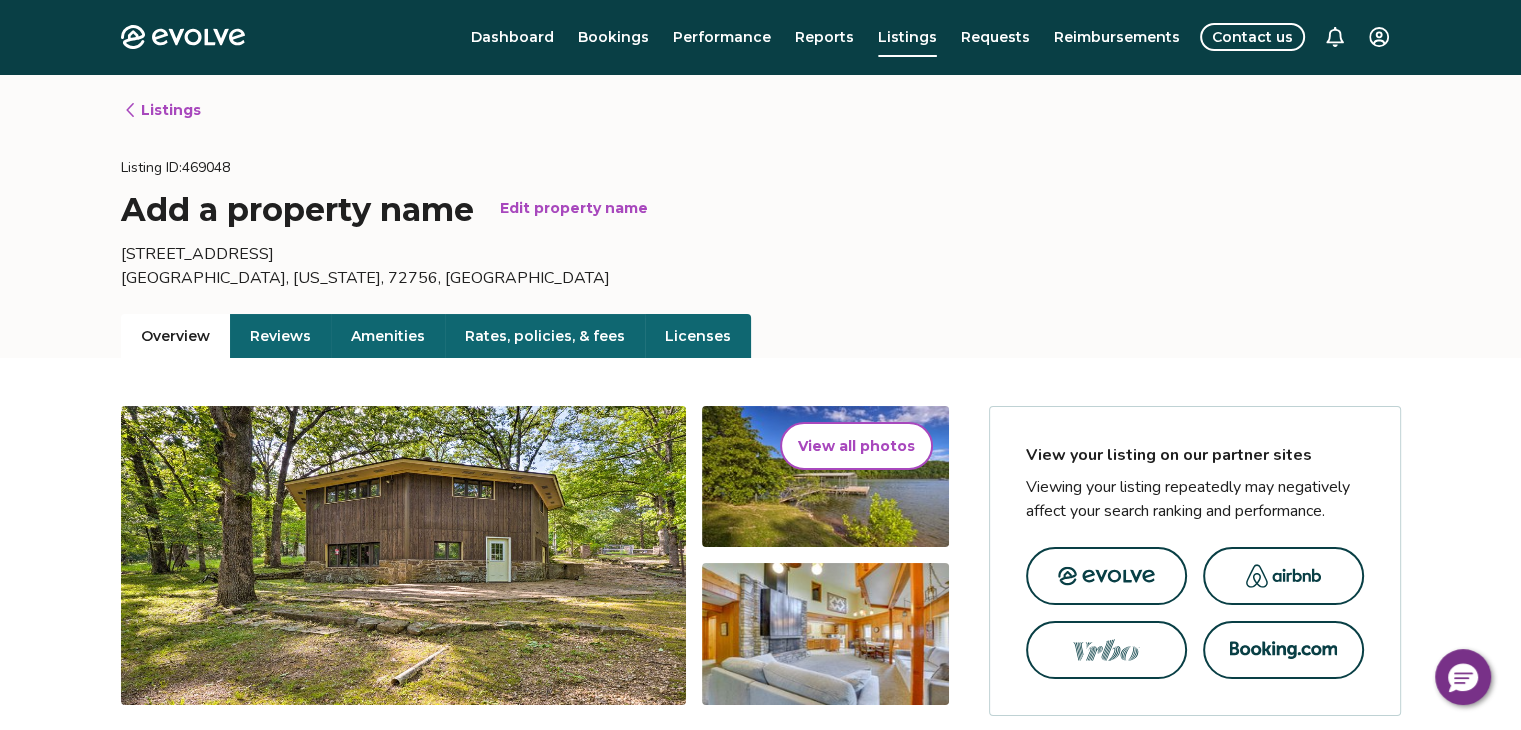 drag, startPoint x: 199, startPoint y: 28, endPoint x: 990, endPoint y: 181, distance: 805.6612 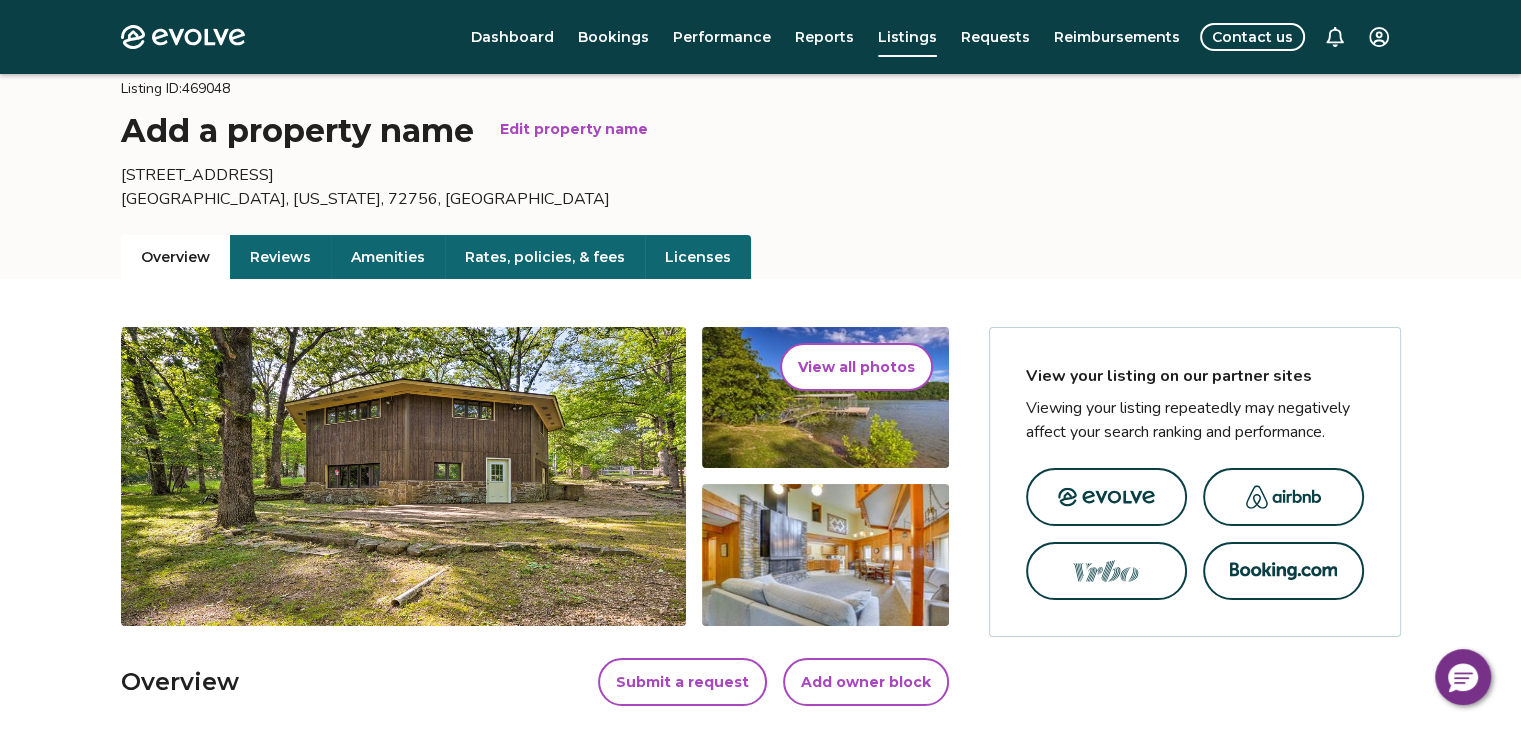 scroll, scrollTop: 100, scrollLeft: 0, axis: vertical 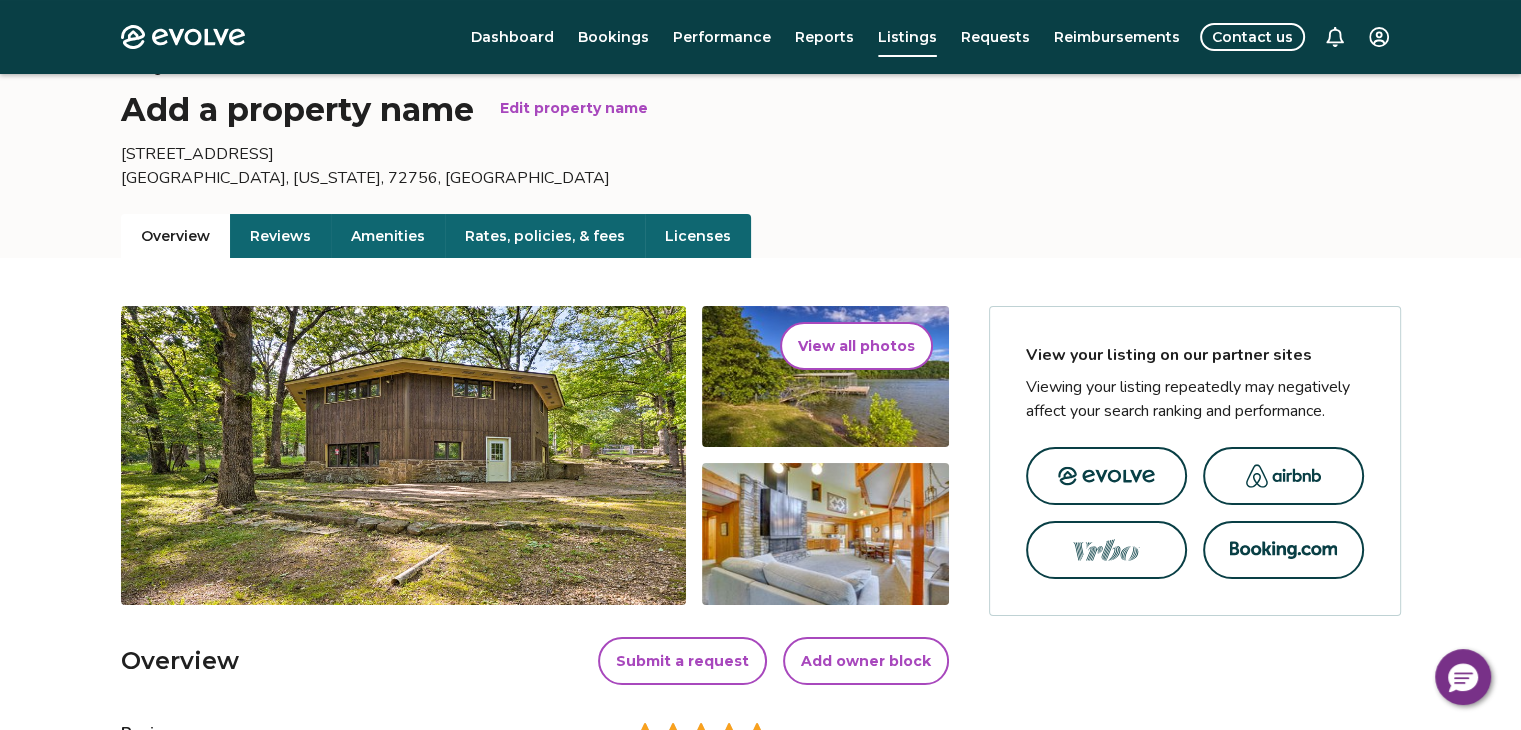 click on "Licenses" at bounding box center [698, 236] 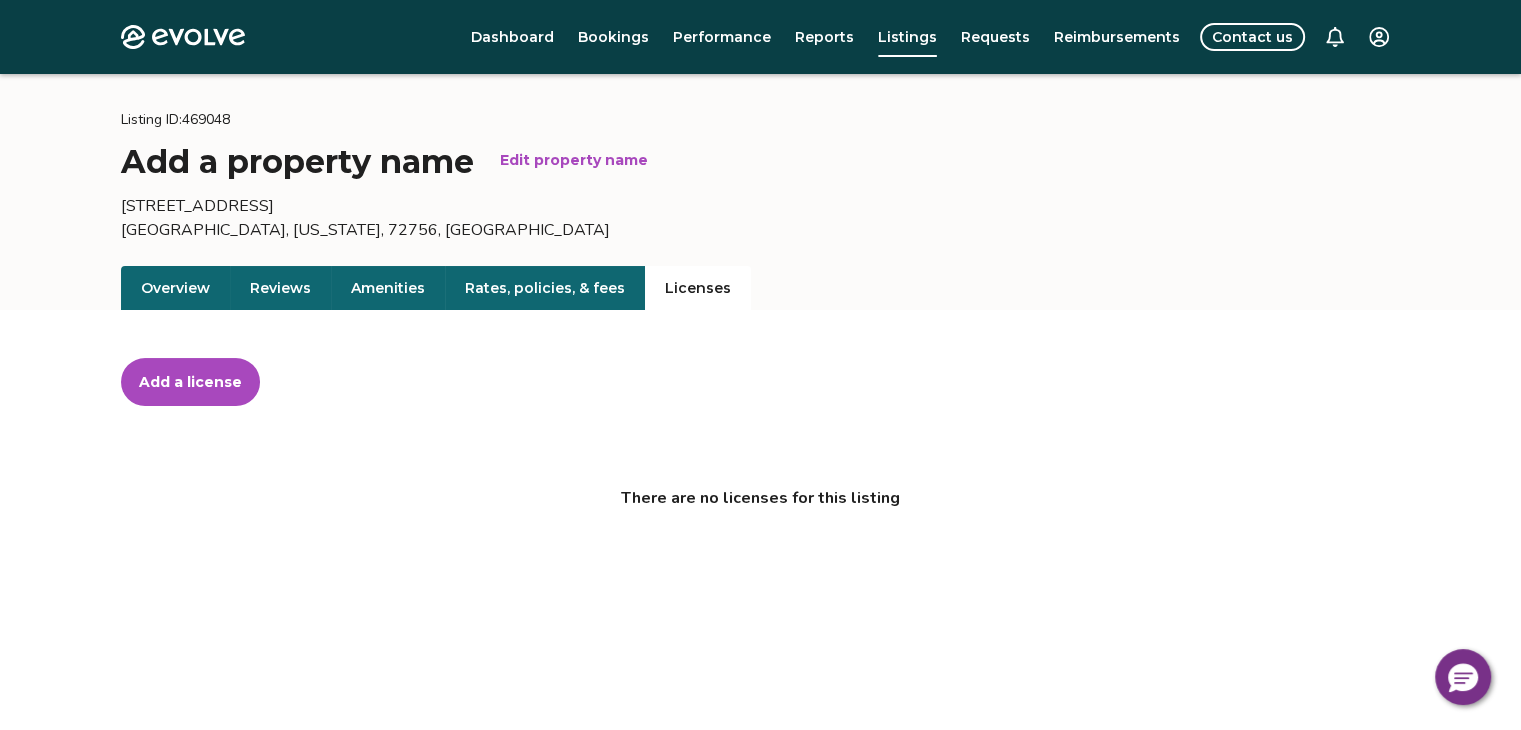 scroll, scrollTop: 0, scrollLeft: 0, axis: both 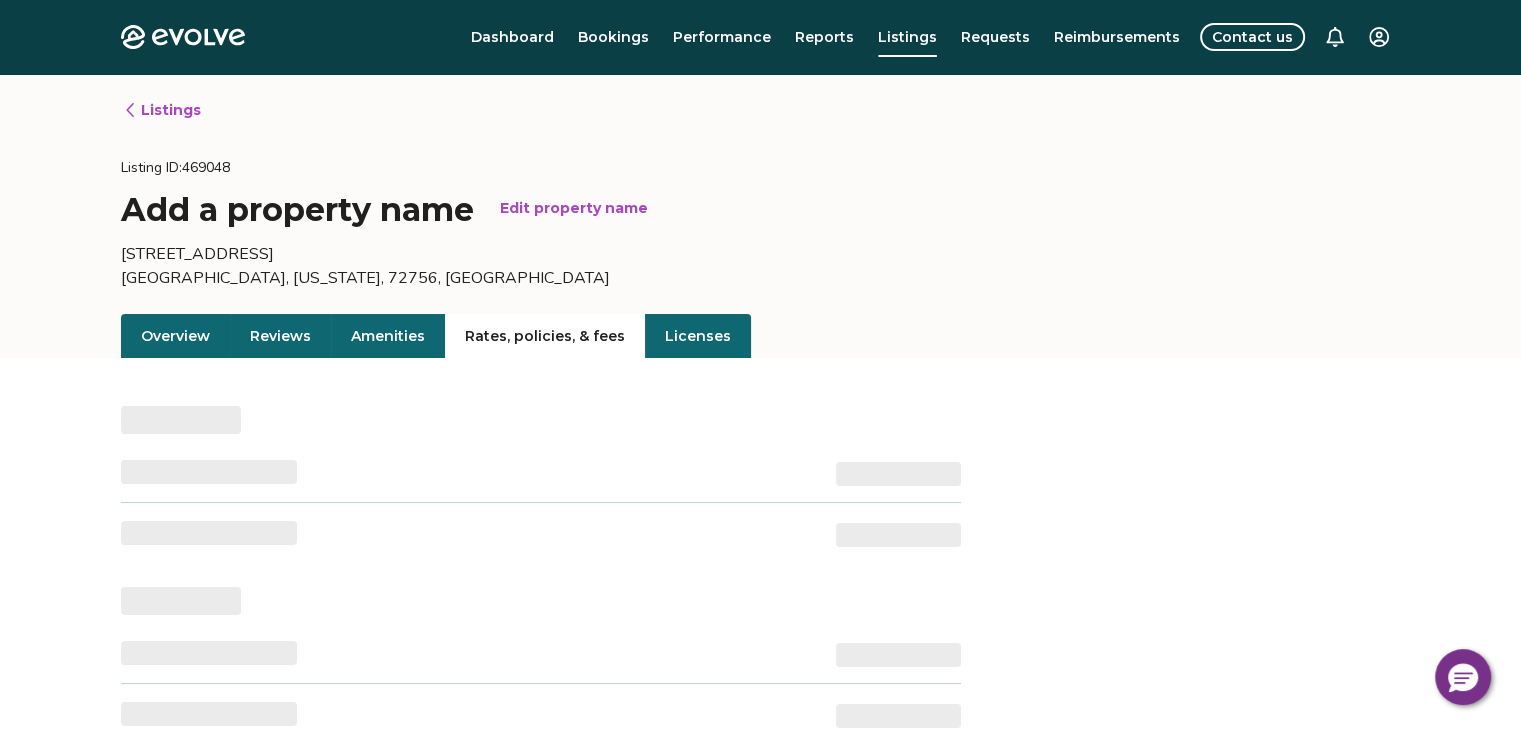 click on "Rates, policies, & fees" at bounding box center [545, 336] 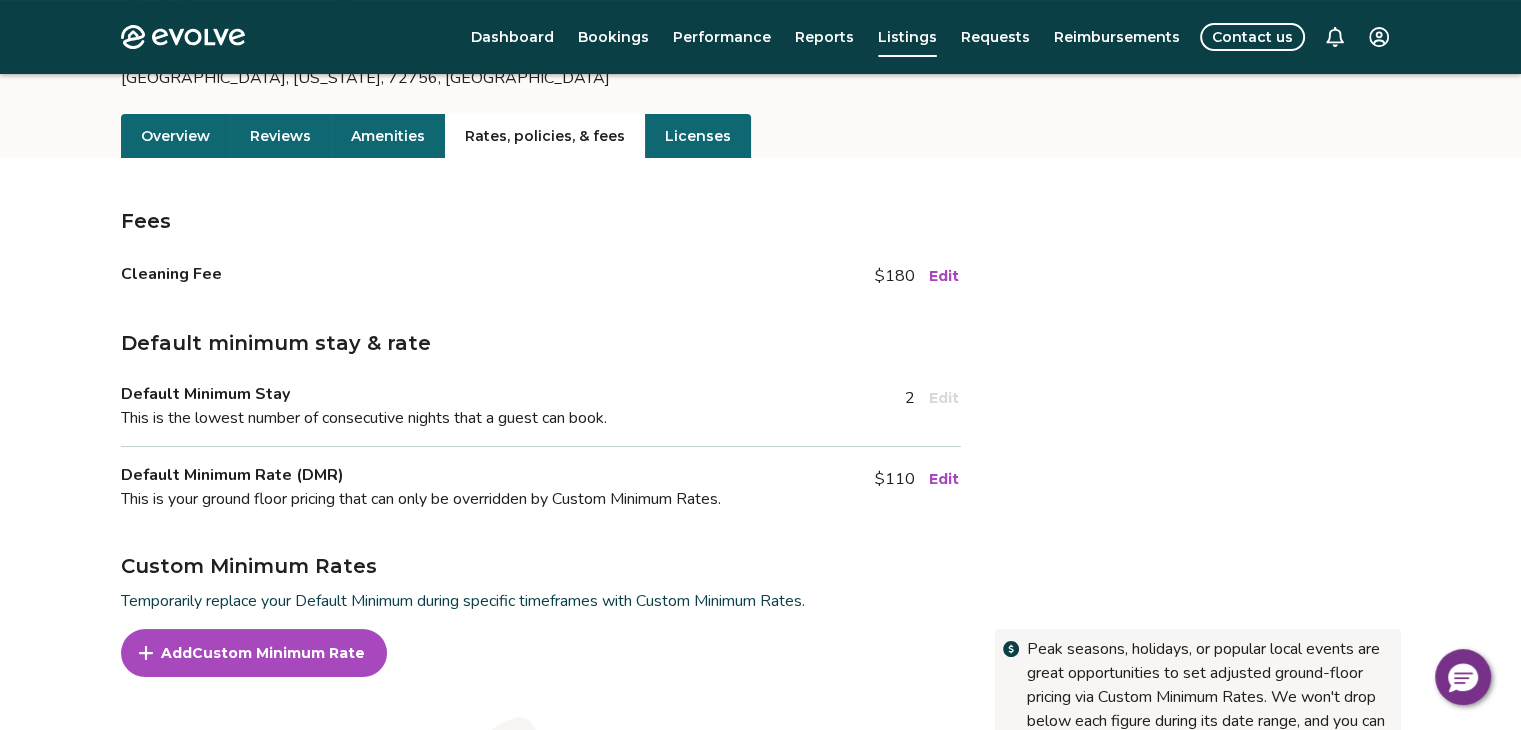 scroll, scrollTop: 0, scrollLeft: 0, axis: both 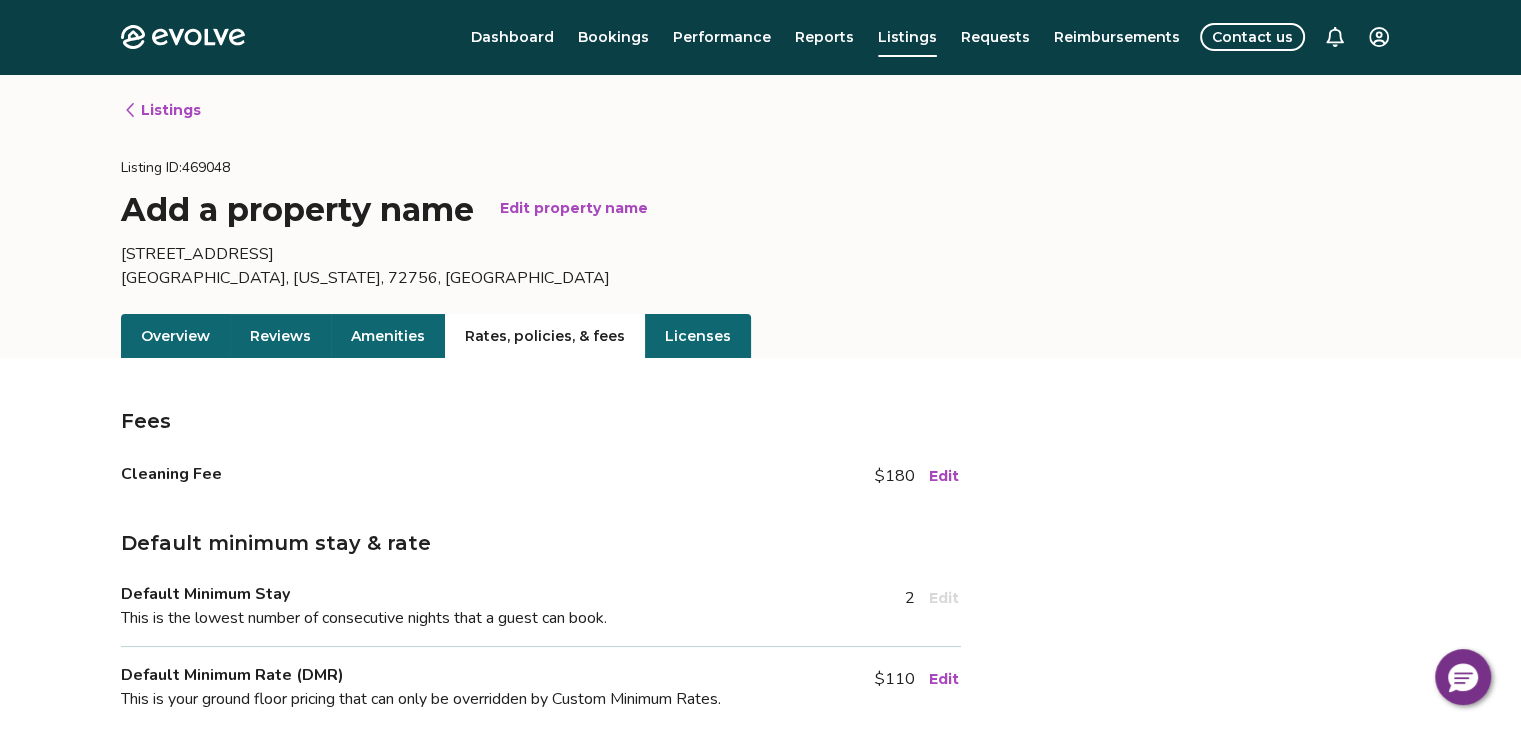 click on "Reviews" at bounding box center (280, 336) 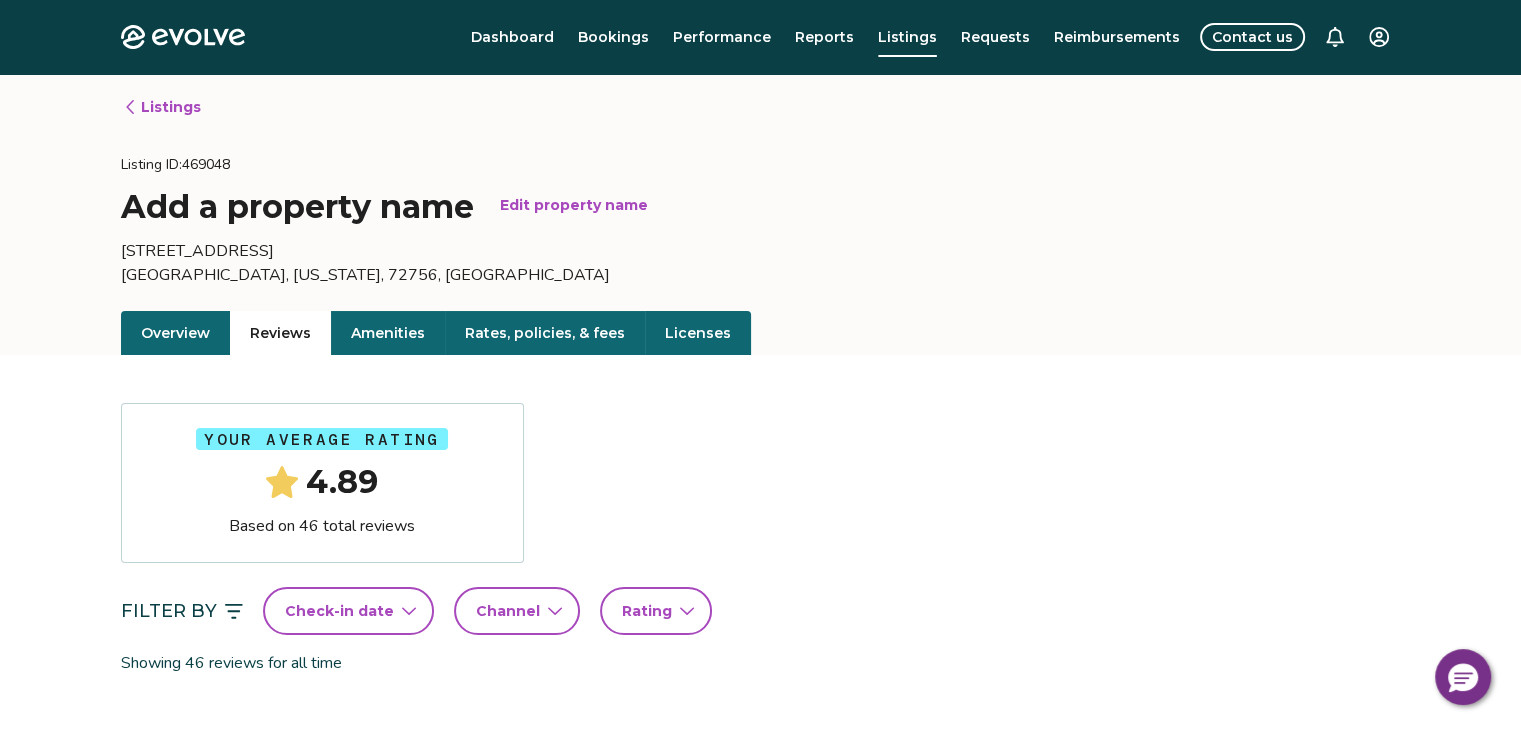 scroll, scrollTop: 0, scrollLeft: 0, axis: both 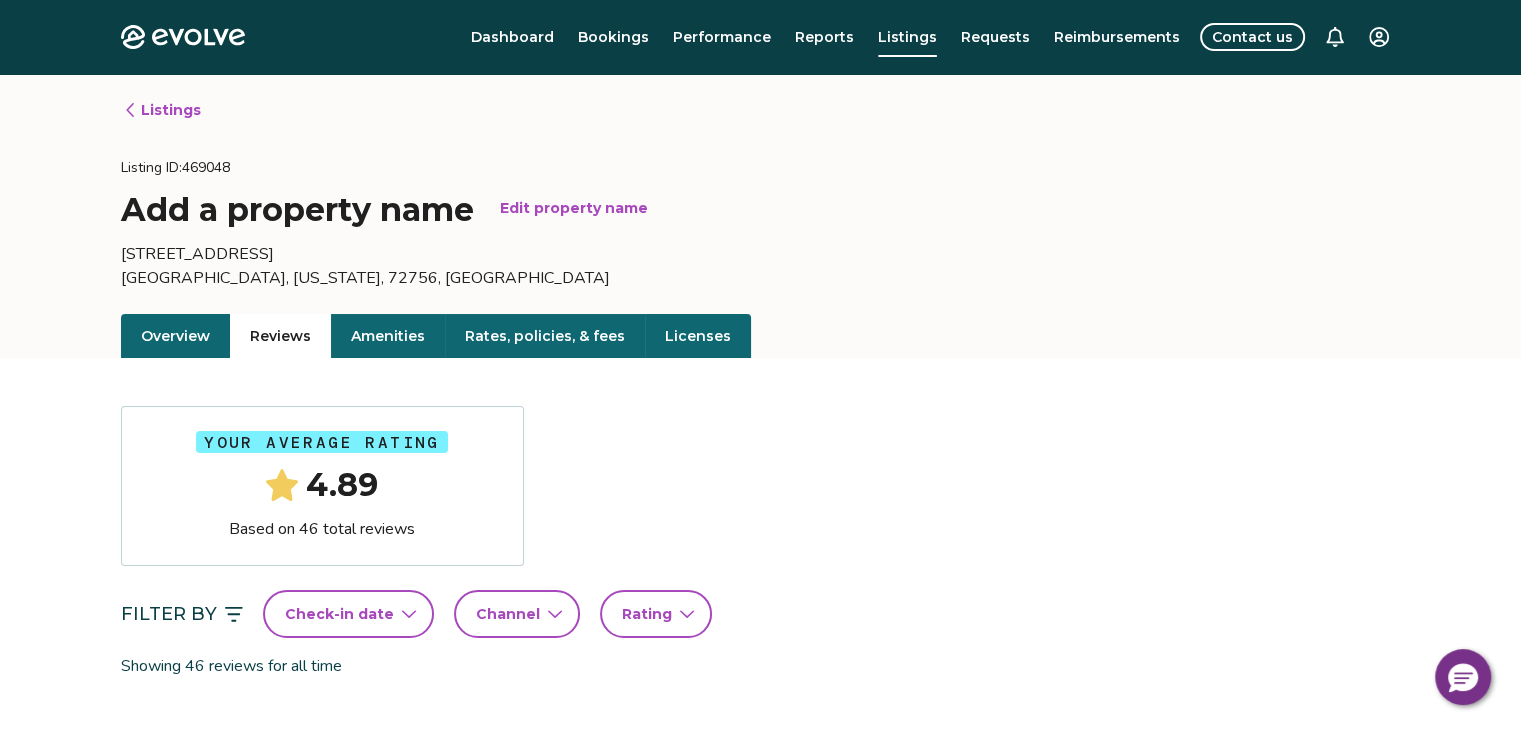 click on "Evolve Dashboard Bookings Performance Reports Listings Requests Reimbursements Contact us Listings Listing ID:  469048 Add a property name Edit property name [STREET_ADDRESS][PERSON_NAME][US_STATE] Overview Reviews Amenities Rates, policies, & fees Licenses Your average rating 4.89 Based on 46 total reviews Filter By  Check-in date Channel Rating Showing 46 reviews for all time Guest name Check-in date Channel Rating Review [PERSON_NAME] [PERSON_NAME] [DATE] Airbnb My family and I have visited this cabin more than once. We plan to make it an annual trip as it is so incredibly peaceful and perfect for our yearly get together. The cabin is clean and well taken care of and the boat dock holds so much fun for all. Highly recommend View more [PERSON_NAME] [DATE] Airbnb the house was perfect for our large family and was so comfortable and tons of space. thank you so much for sharing! View more [PERSON_NAME] [DATE] Airbnb View more [PERSON_NAME] [DATE] HomeAway View more Airbnb 1 2" at bounding box center (760, 1734) 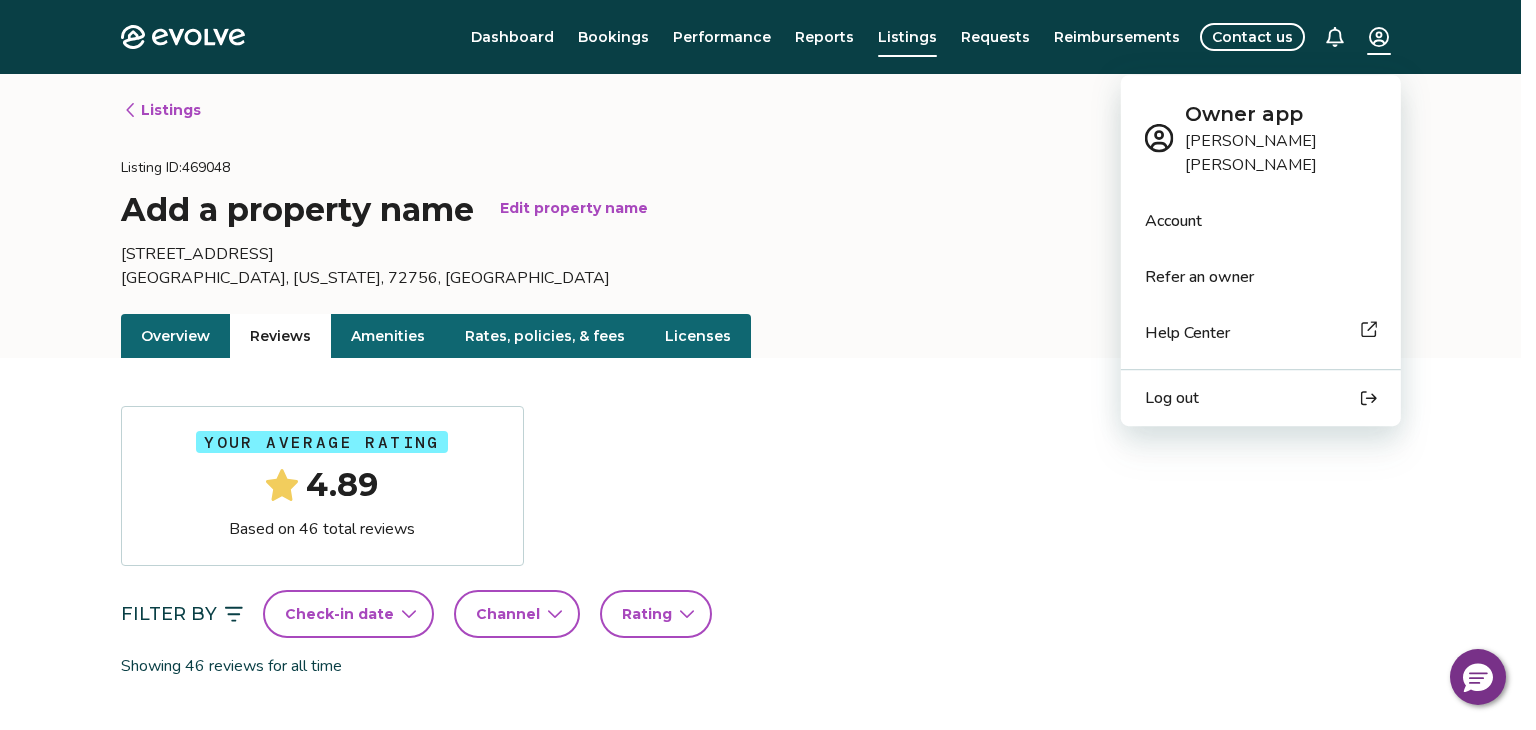 click on "Help Center" at bounding box center [1187, 333] 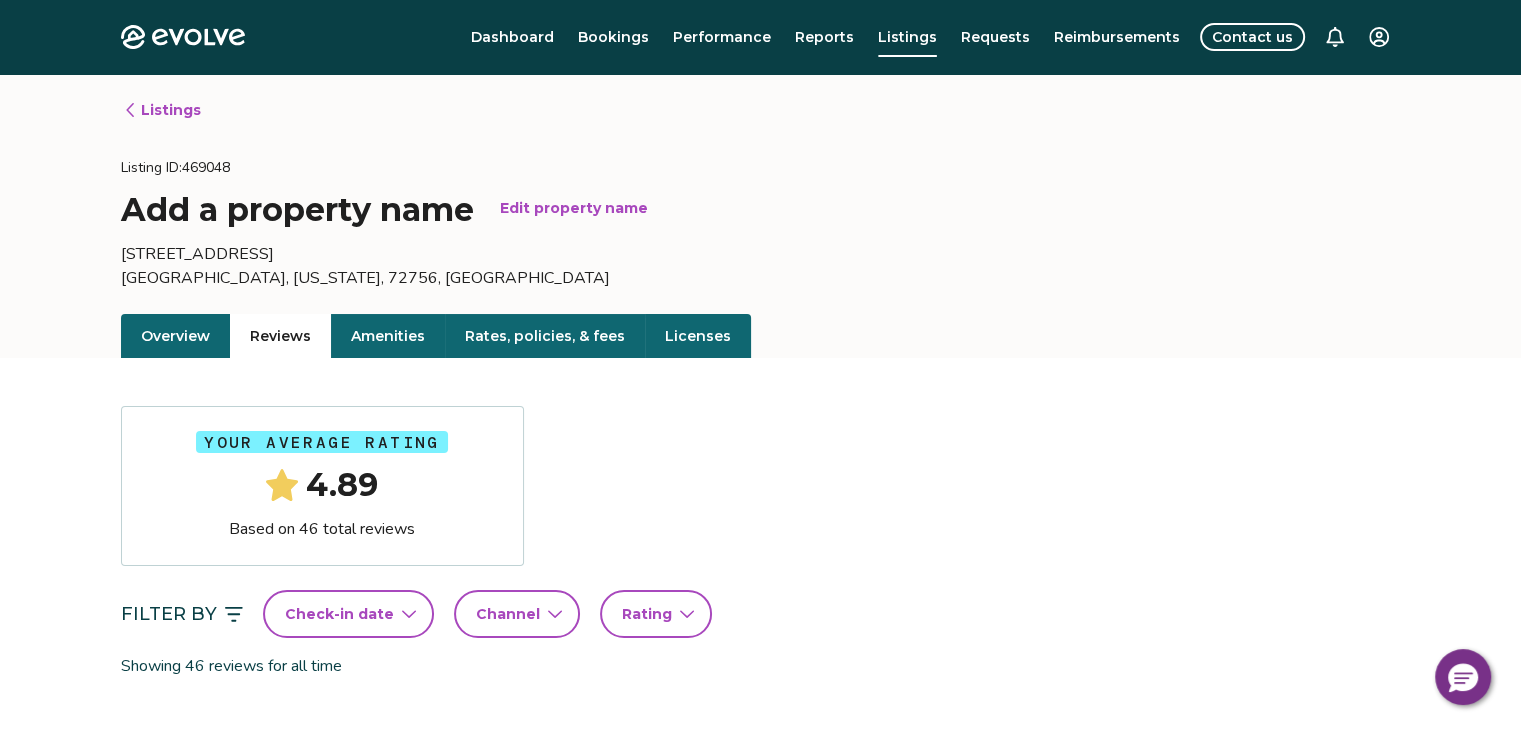 click on "Evolve Dashboard Bookings Performance Reports Listings Requests Reimbursements Contact us Listings Listing ID:  469048 Add a property name Edit property name [STREET_ADDRESS][PERSON_NAME][US_STATE] Overview Reviews Amenities Rates, policies, & fees Licenses Your average rating 4.89 Based on 46 total reviews Filter By  Check-in date Channel Rating Showing 46 reviews for all time Guest name Check-in date Channel Rating Review [PERSON_NAME] [PERSON_NAME] [DATE] Airbnb My family and I have visited this cabin more than once. We plan to make it an annual trip as it is so incredibly peaceful and perfect for our yearly get together. The cabin is clean and well taken care of and the boat dock holds so much fun for all. Highly recommend View more [PERSON_NAME] [DATE] Airbnb the house was perfect for our large family and was so comfortable and tons of space. thank you so much for sharing! View more [PERSON_NAME] [DATE] Airbnb View more [PERSON_NAME] [DATE] HomeAway View more Airbnb 1 2" at bounding box center [760, 1734] 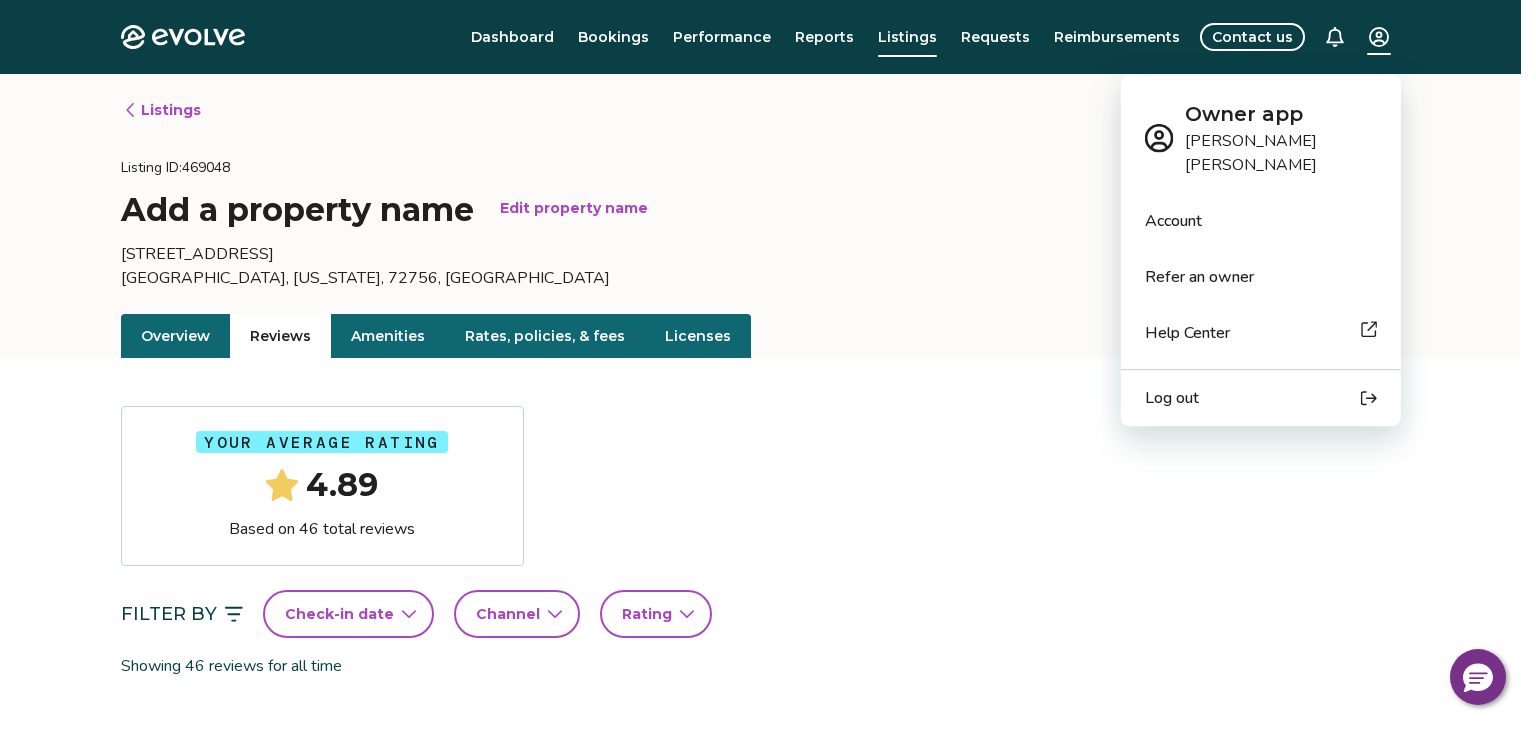 click on "Log out" at bounding box center (1172, 398) 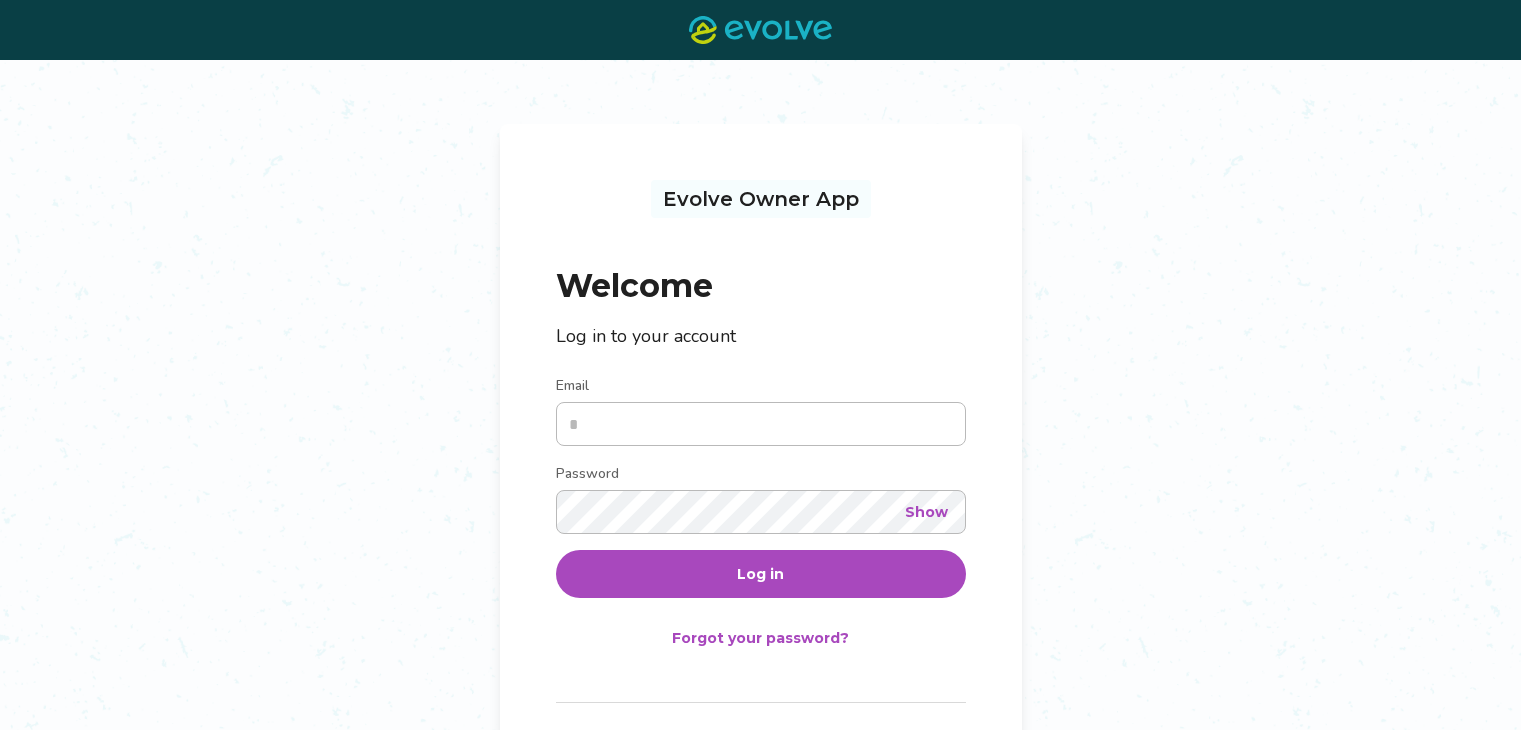 scroll, scrollTop: 0, scrollLeft: 0, axis: both 